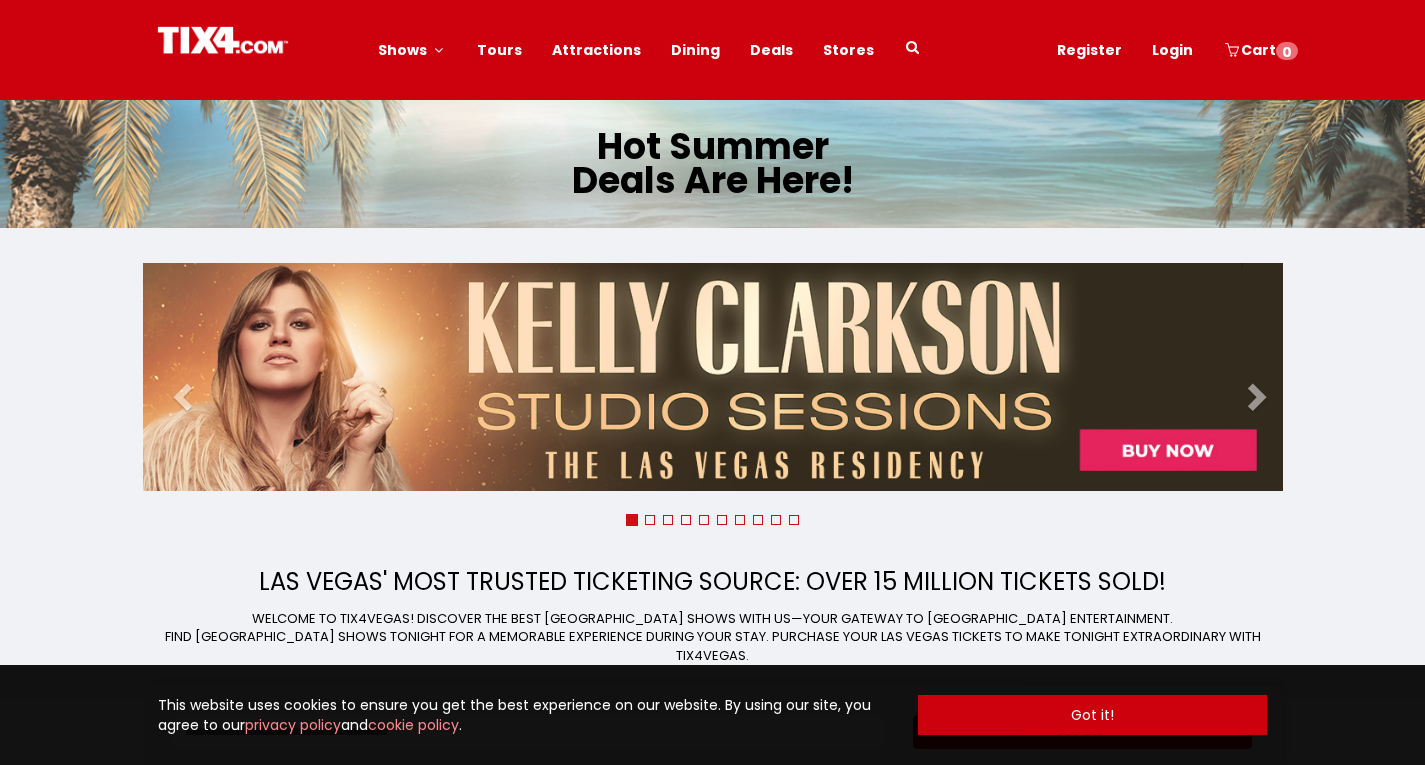 scroll, scrollTop: 0, scrollLeft: 0, axis: both 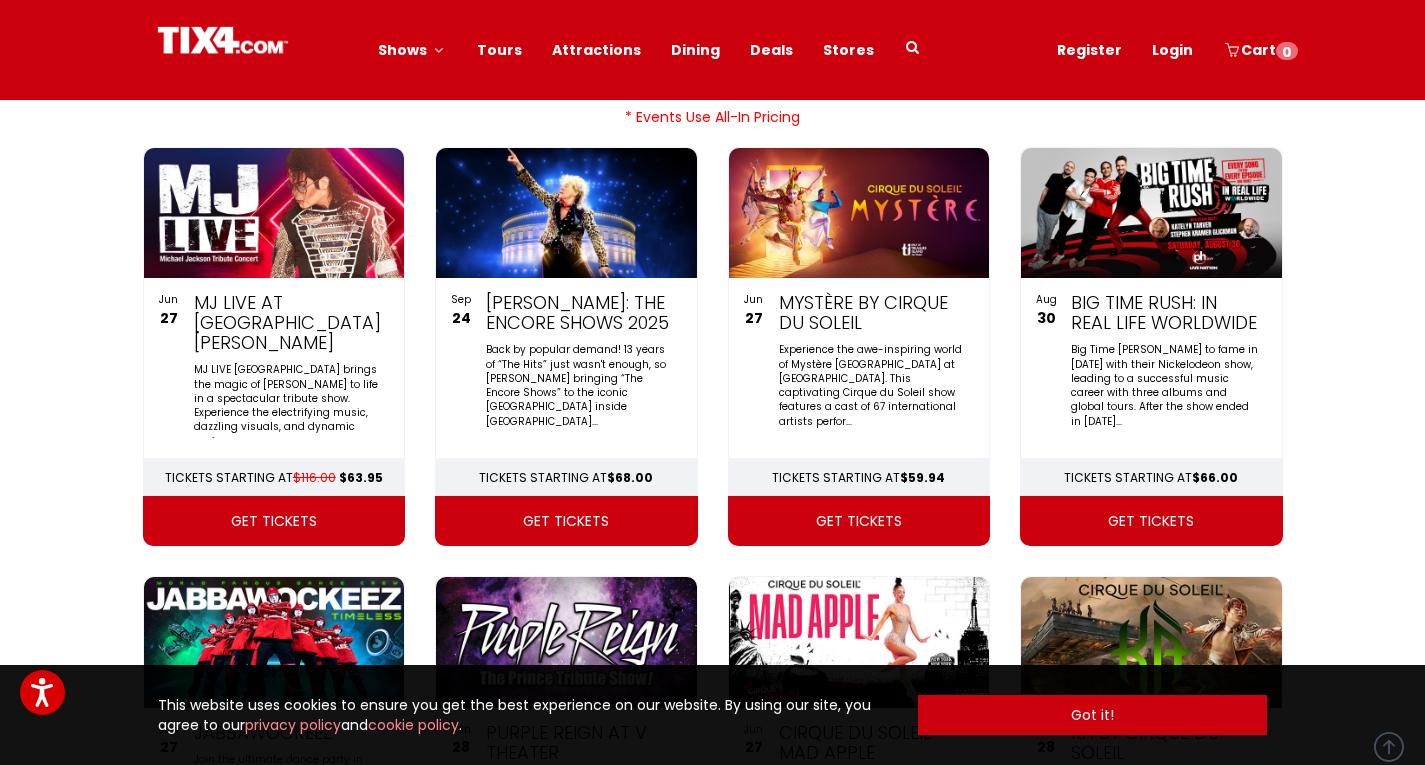 drag, startPoint x: 1435, startPoint y: 54, endPoint x: 1417, endPoint y: 145, distance: 92.76314 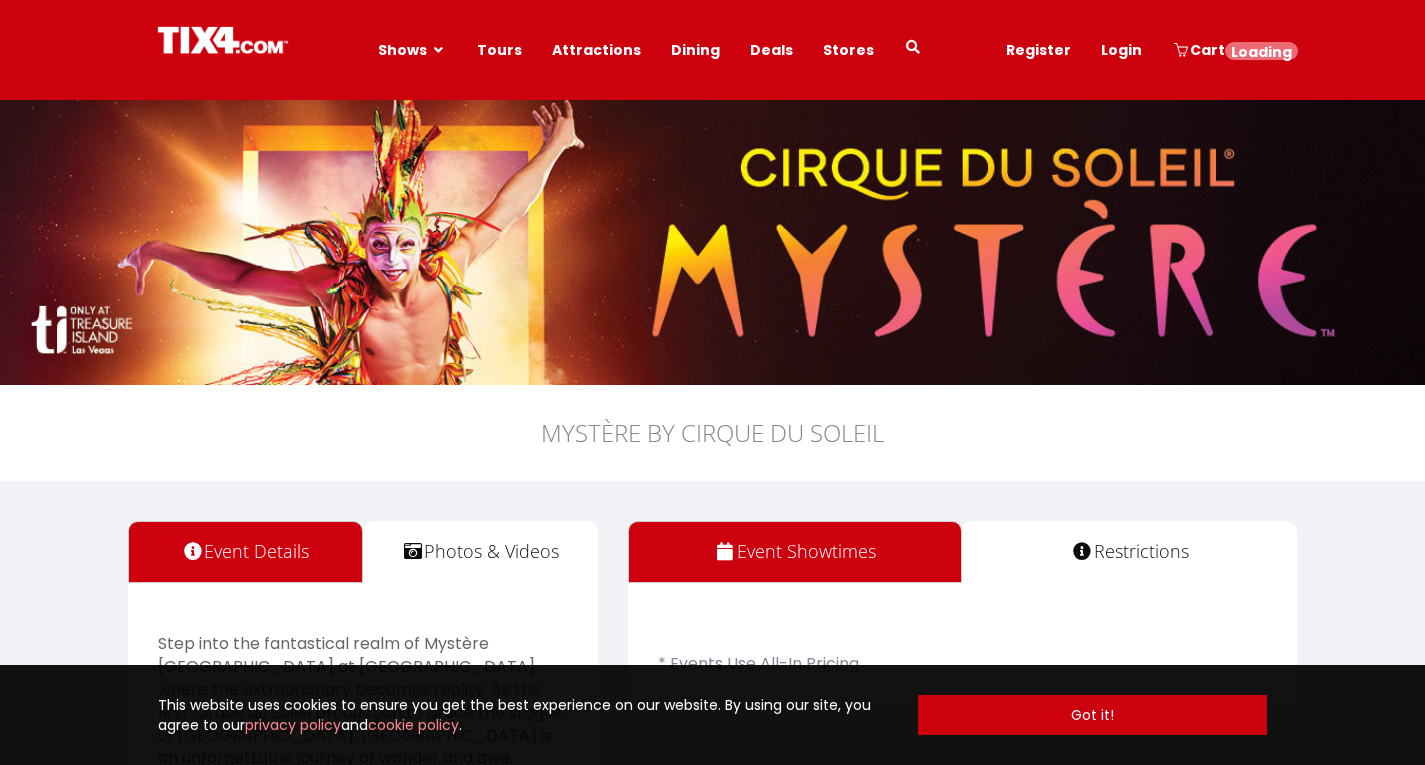 scroll, scrollTop: 0, scrollLeft: 0, axis: both 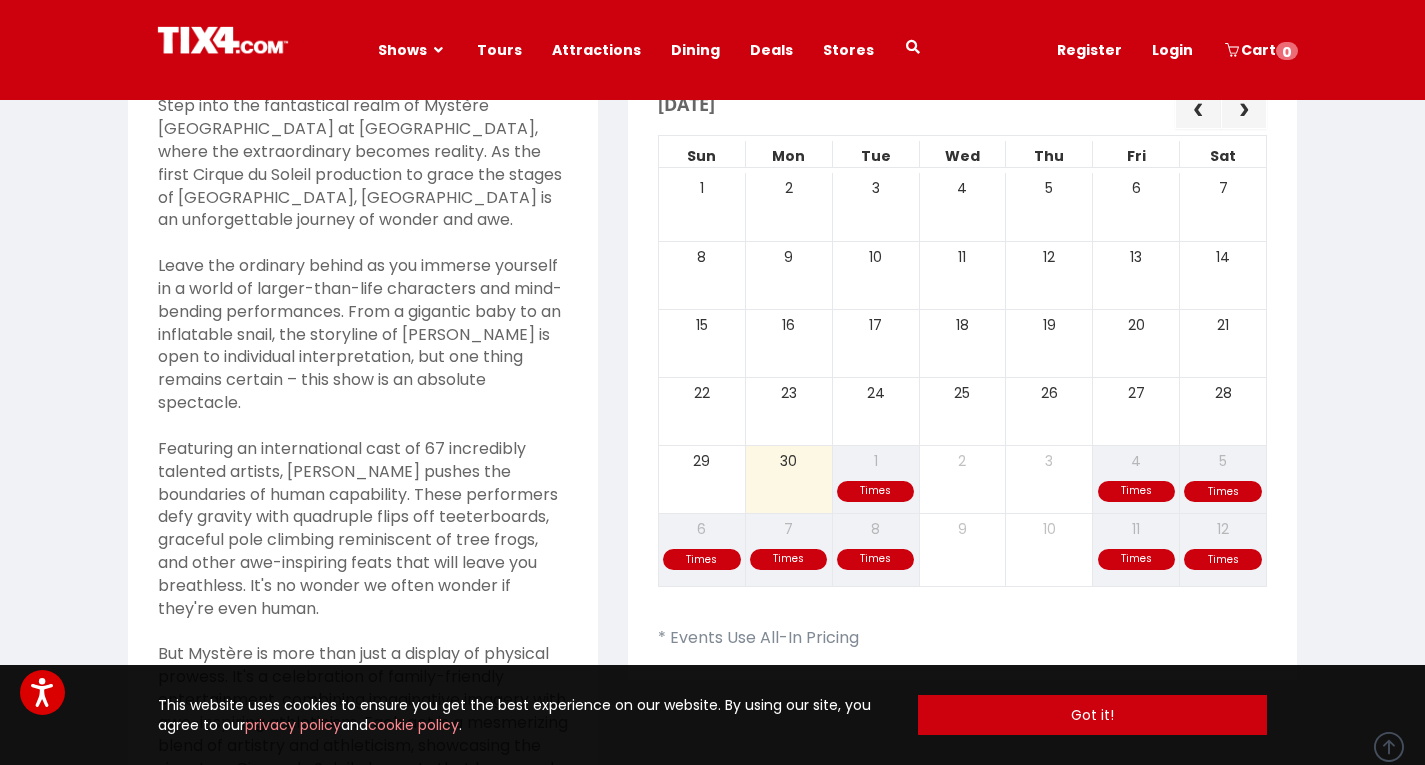 drag, startPoint x: 1428, startPoint y: 118, endPoint x: 1439, endPoint y: 259, distance: 141.42842 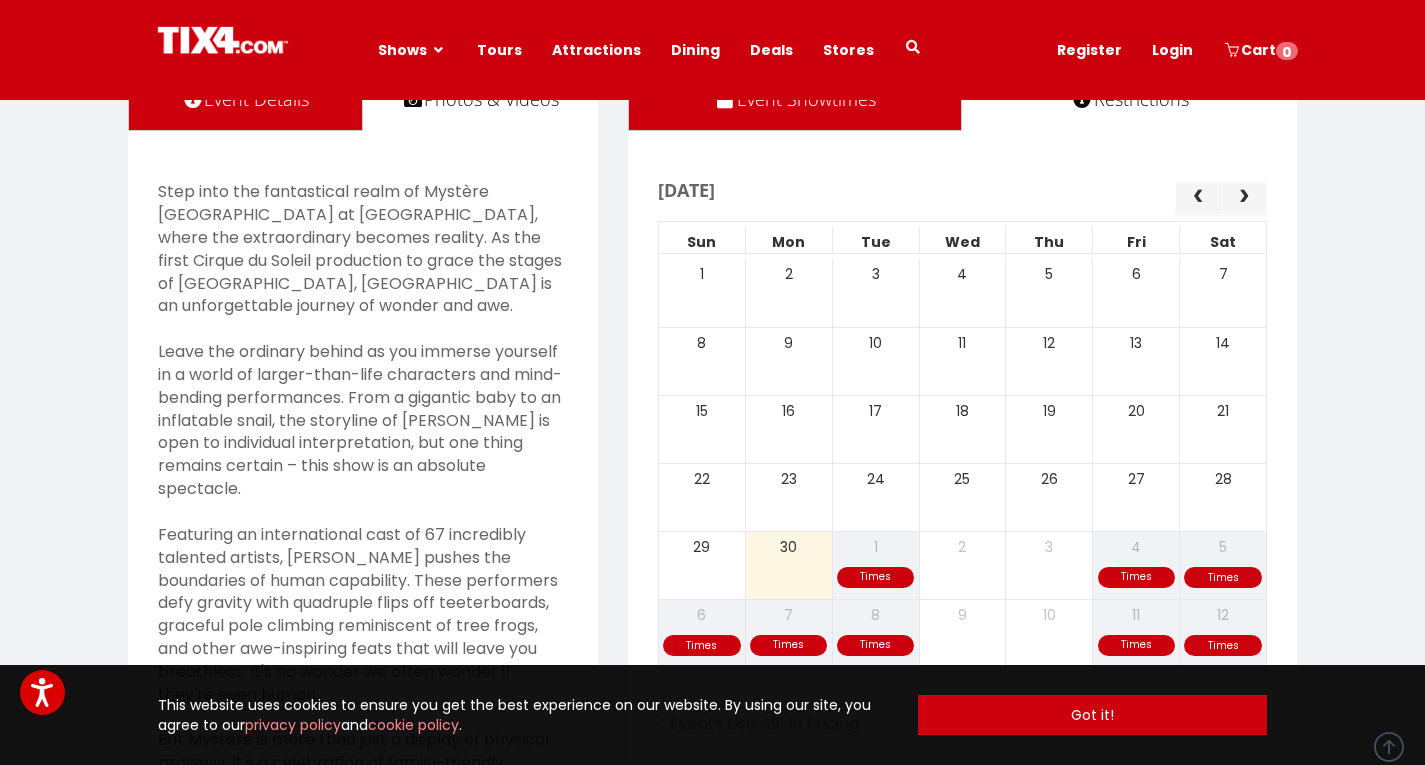 scroll, scrollTop: 443, scrollLeft: 0, axis: vertical 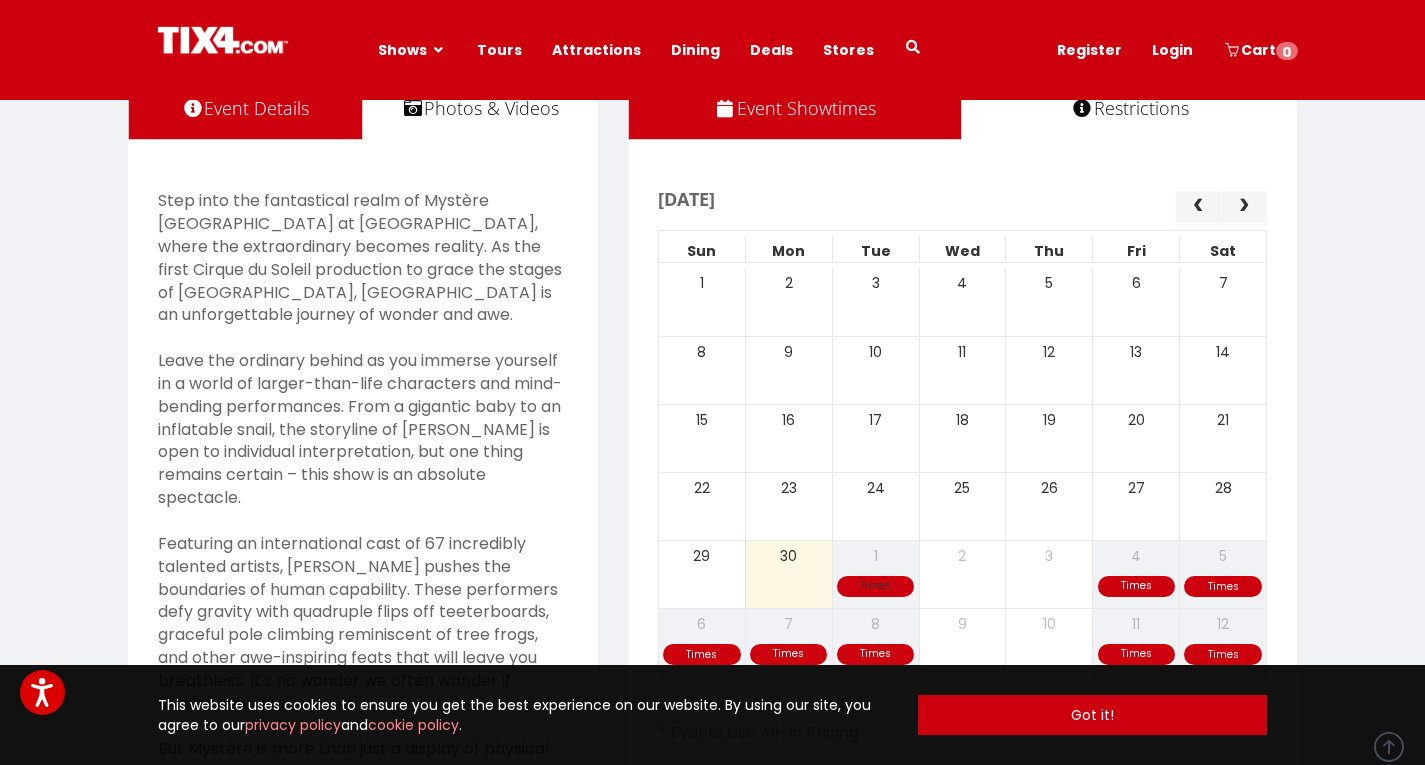 click on "Times Times Times 29 30 1 2 3 4 5" at bounding box center (963, 574) 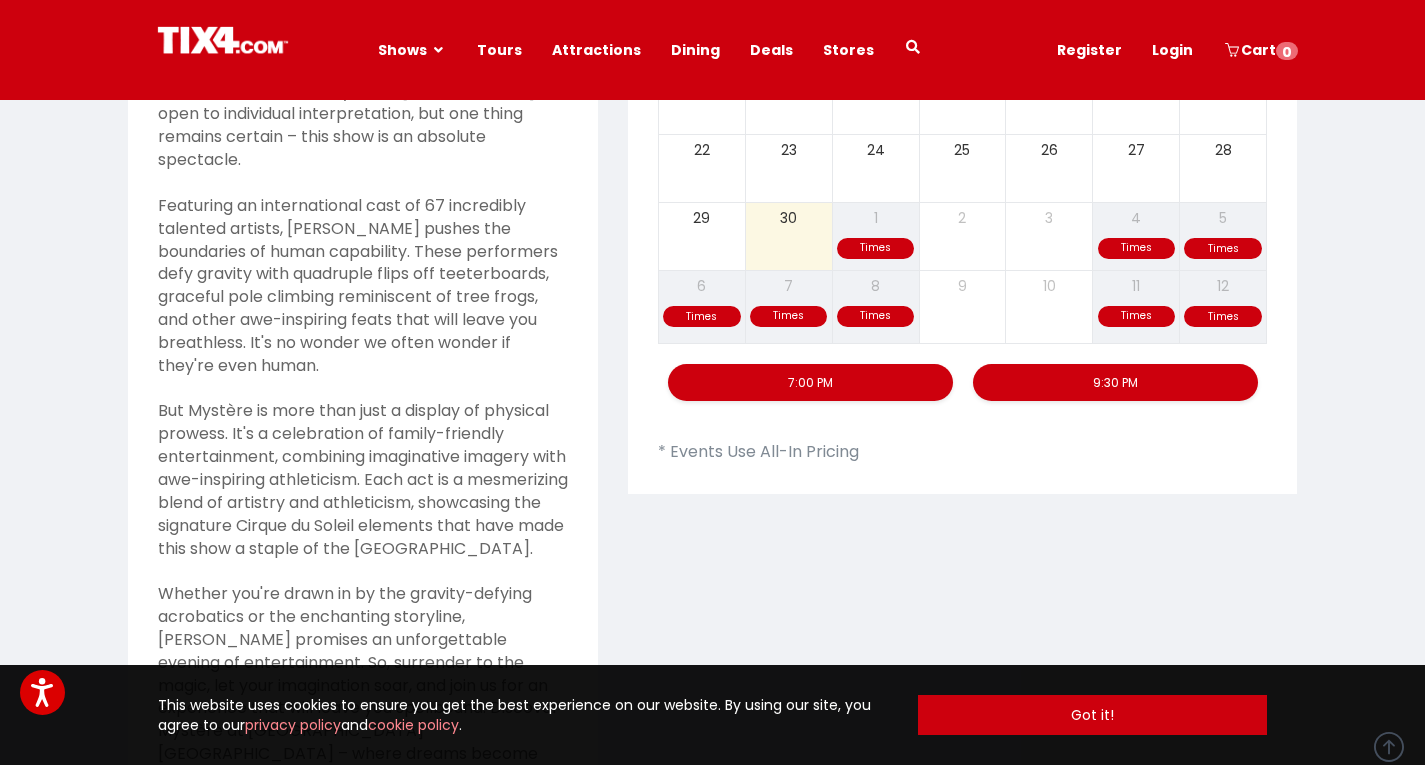 scroll, scrollTop: 727, scrollLeft: 0, axis: vertical 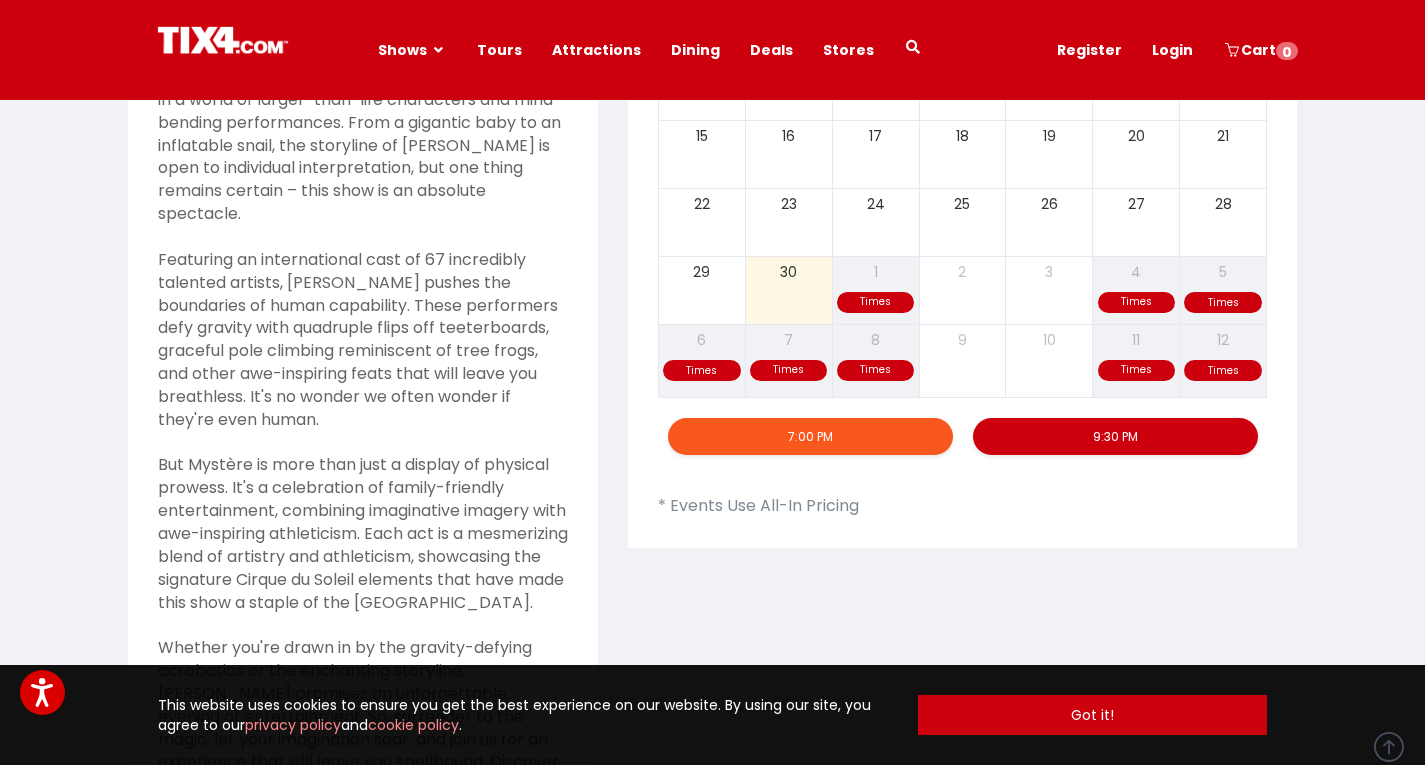 click on "7:00 PM" at bounding box center [810, 436] 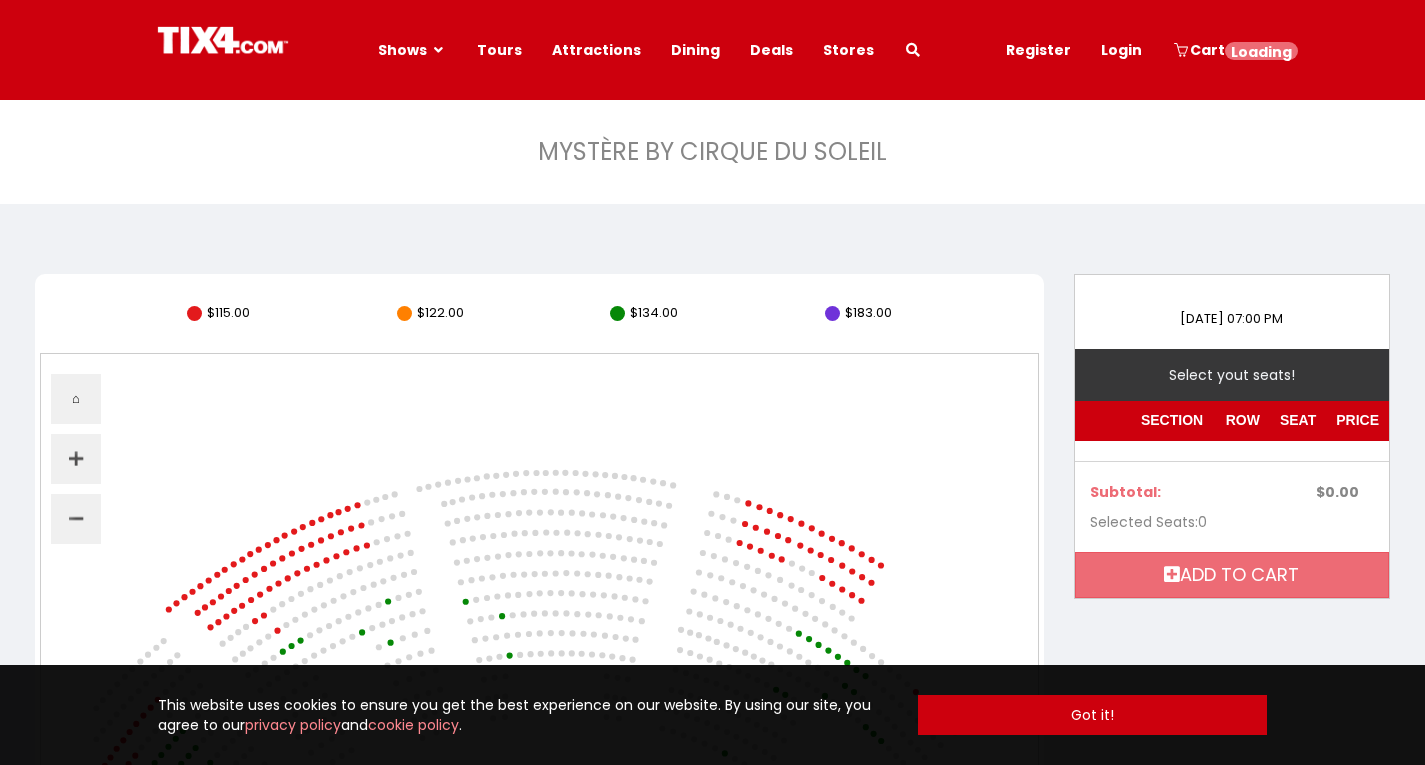 scroll, scrollTop: 0, scrollLeft: 0, axis: both 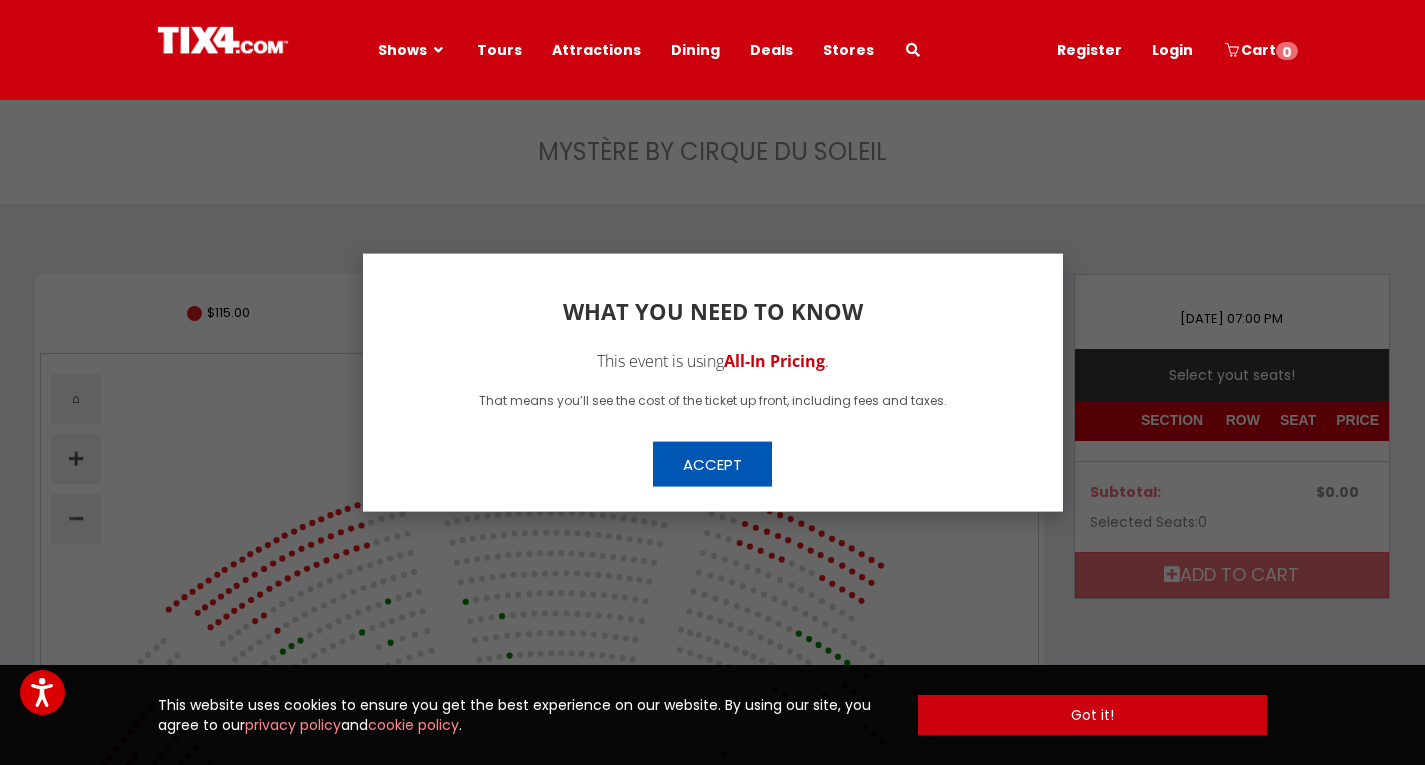click on "Accept" at bounding box center (712, 463) 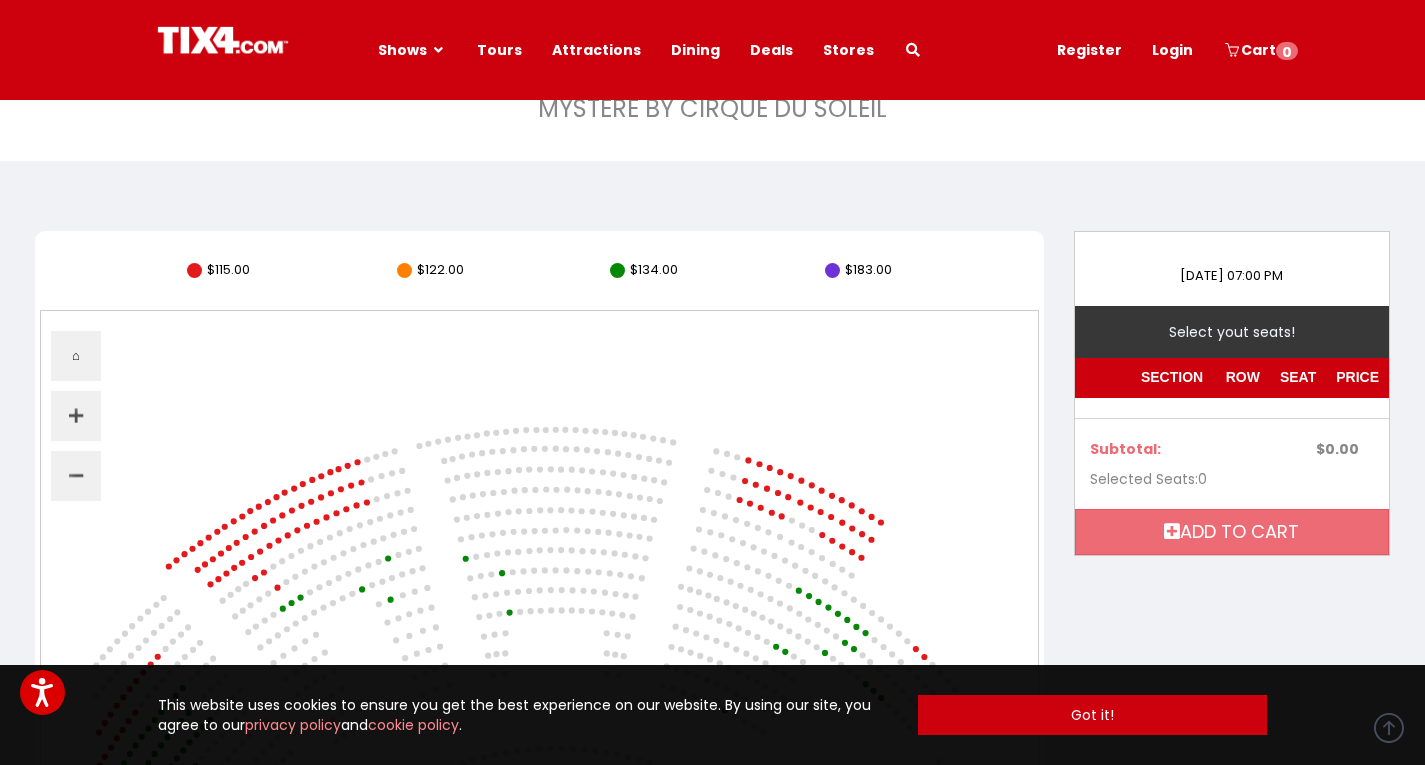 scroll, scrollTop: 7, scrollLeft: 0, axis: vertical 